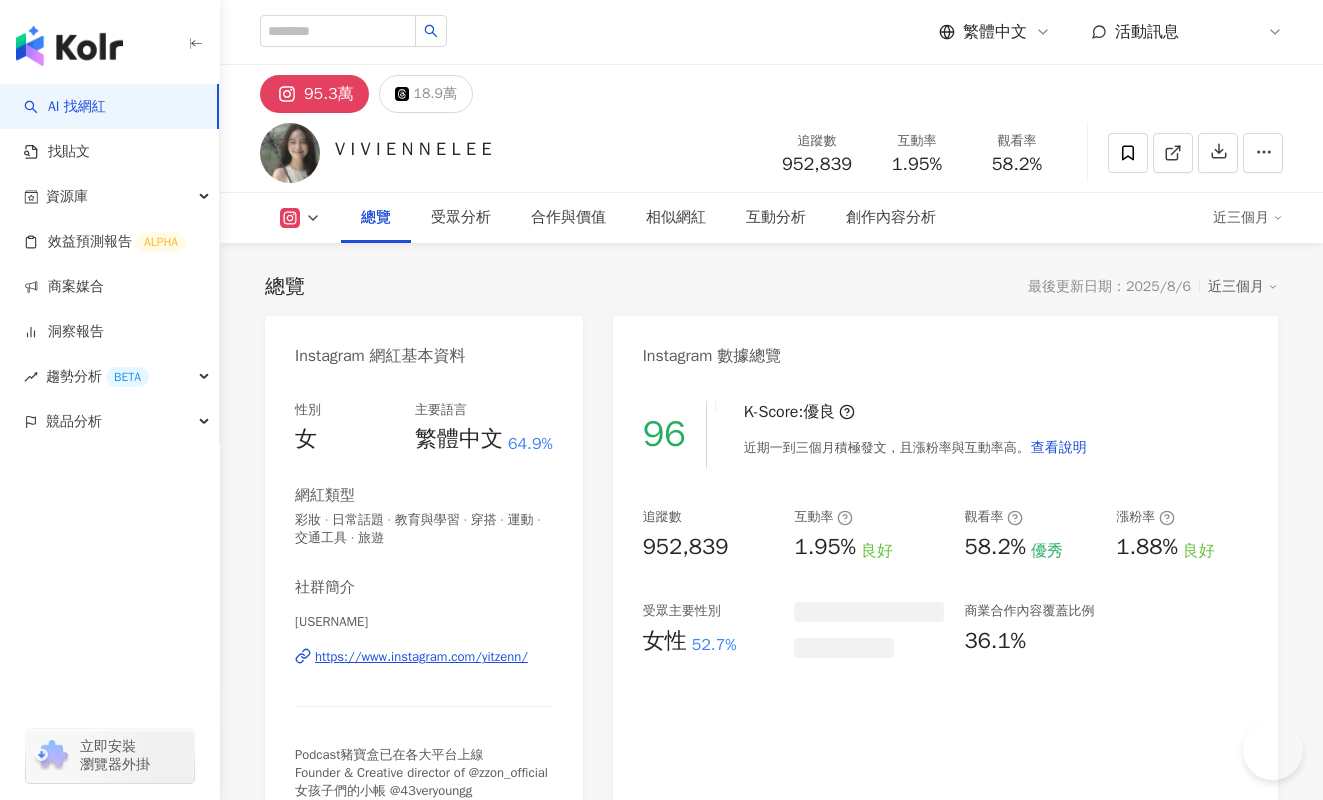 scroll, scrollTop: 0, scrollLeft: 0, axis: both 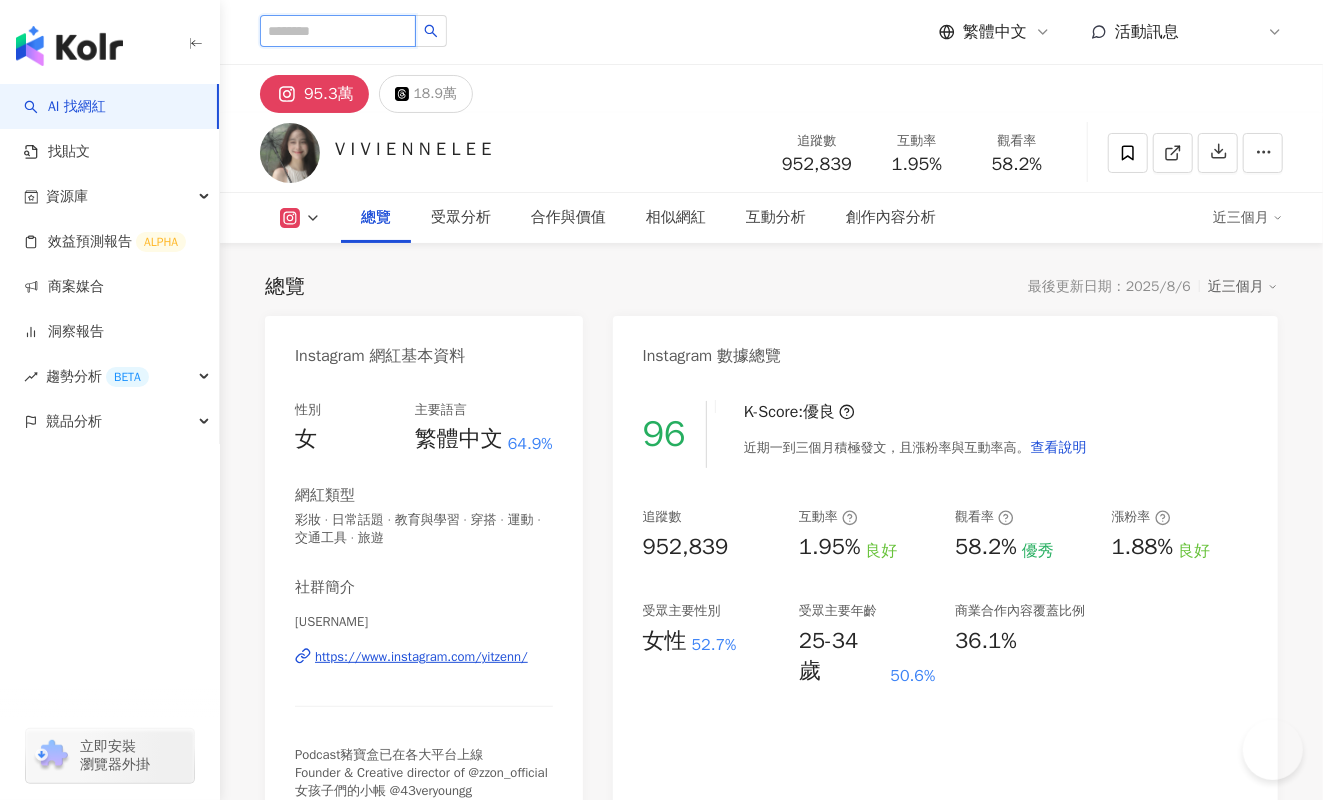 click at bounding box center [338, 31] 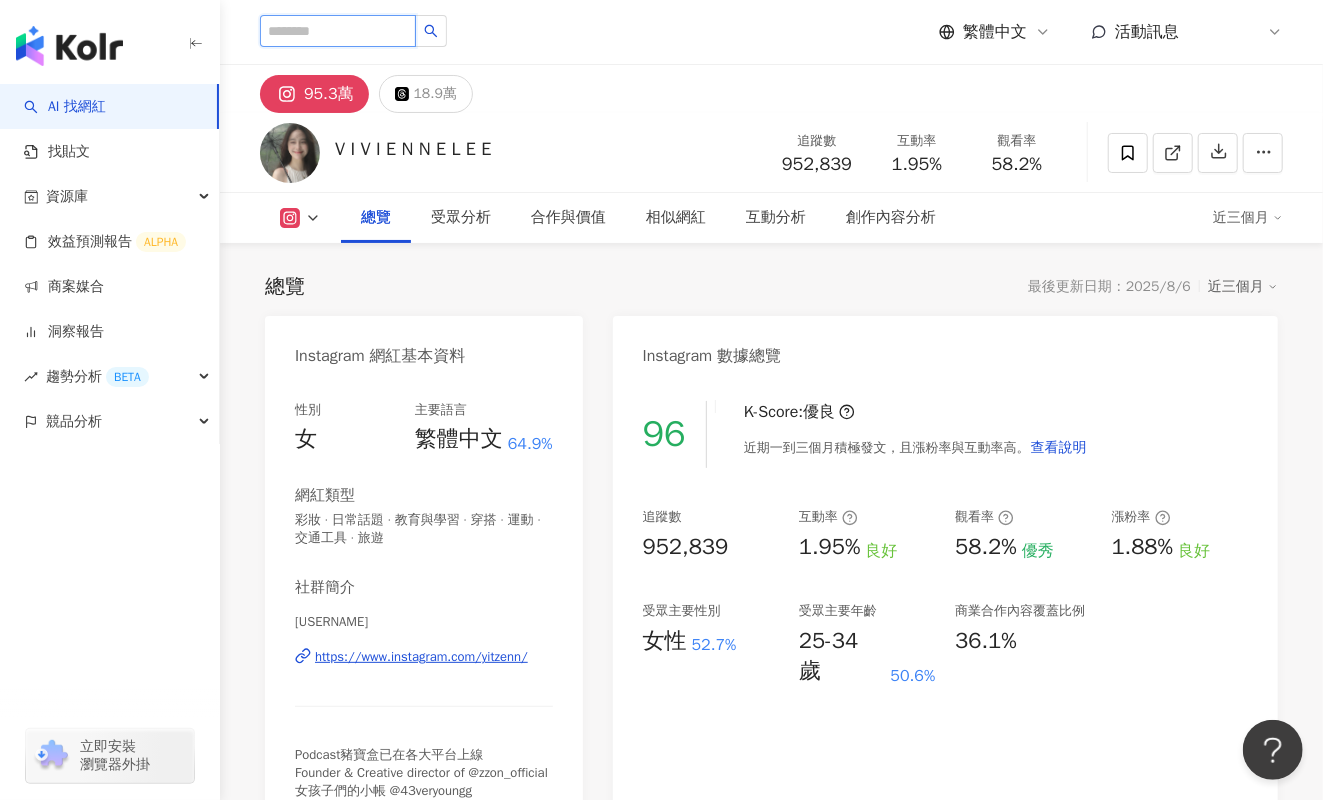 paste on "**" 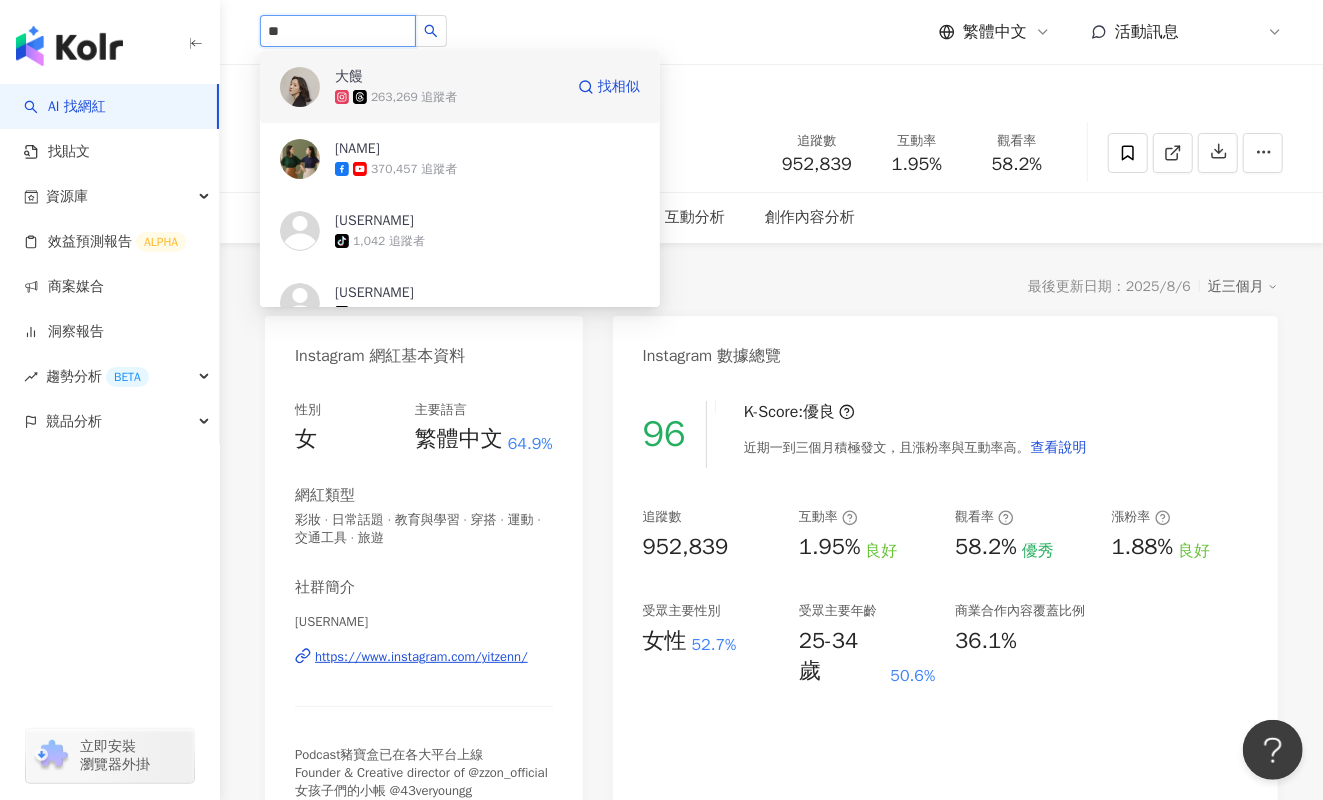 click on "大饅" at bounding box center [400, 77] 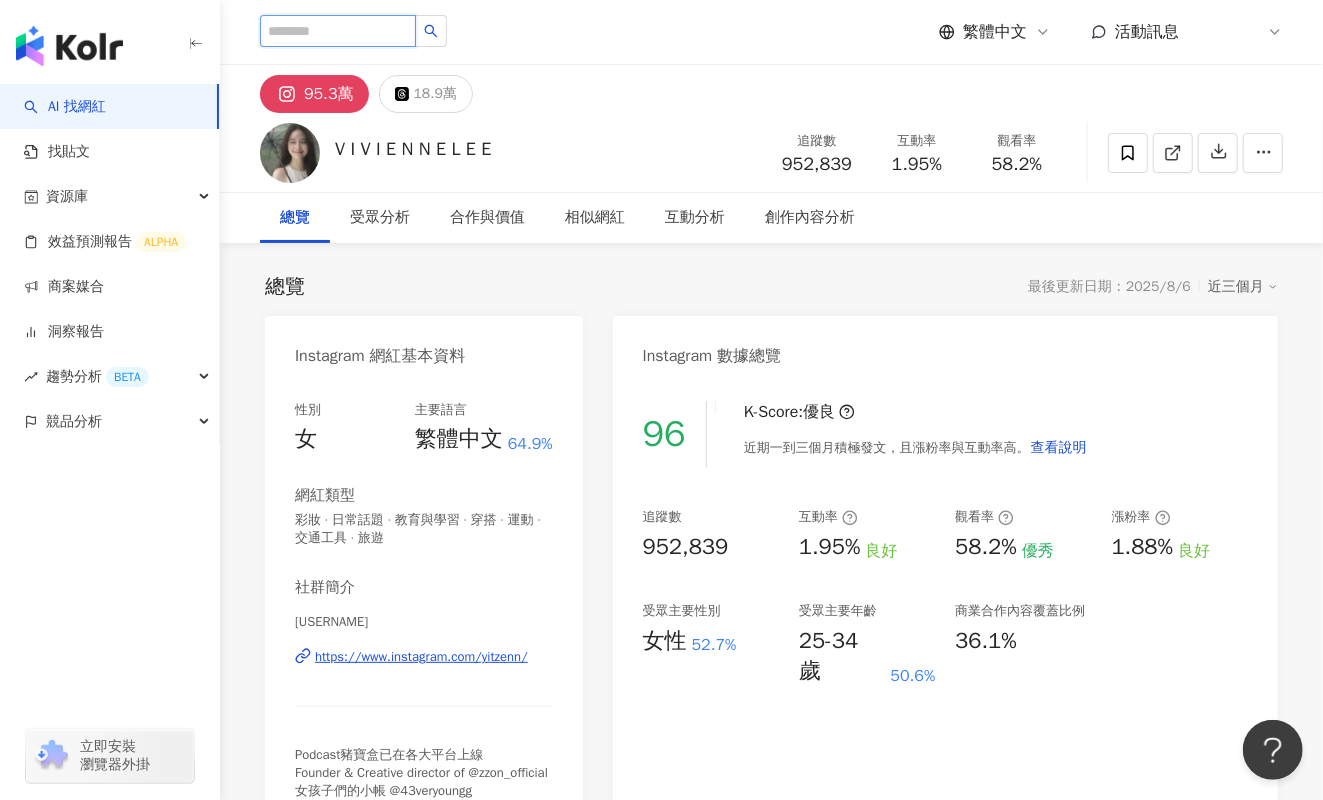 click at bounding box center [338, 31] 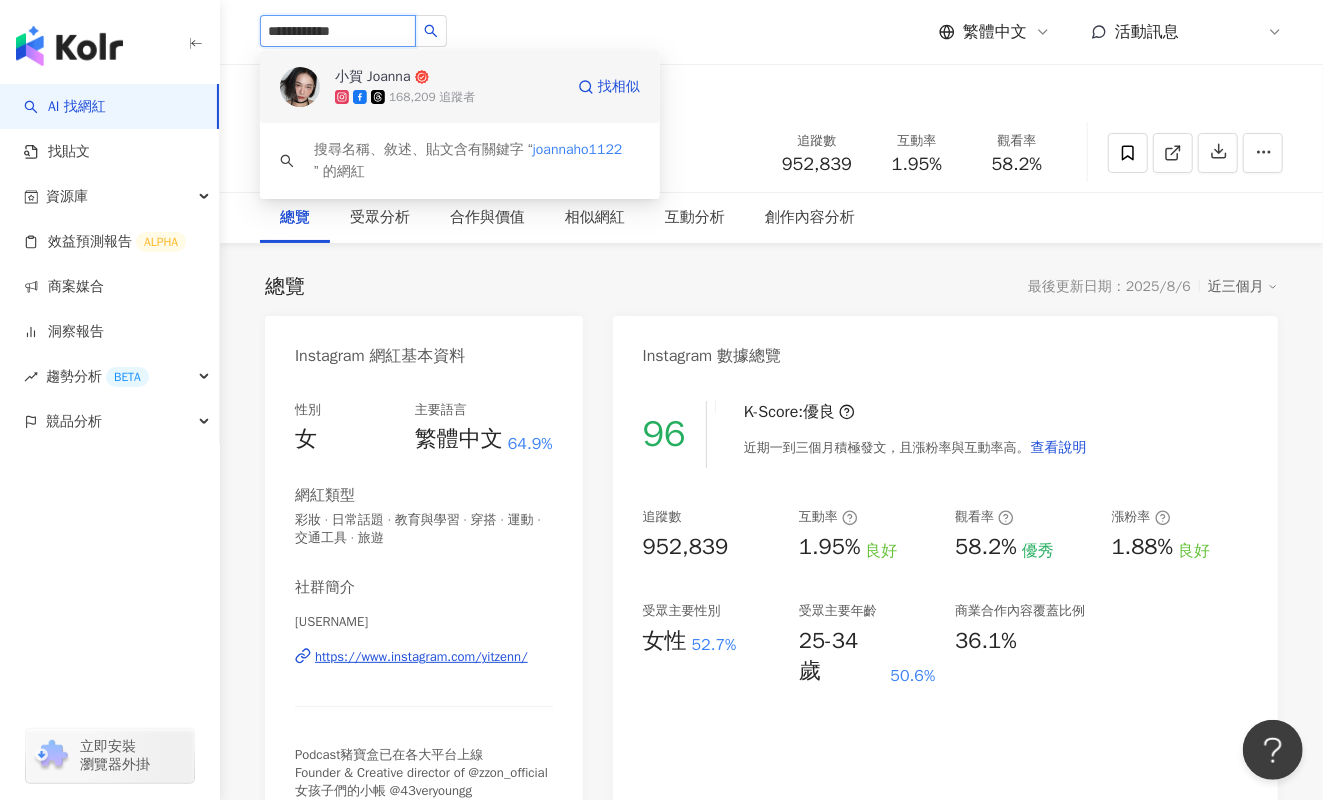 click on "168,209   追蹤者" at bounding box center (432, 97) 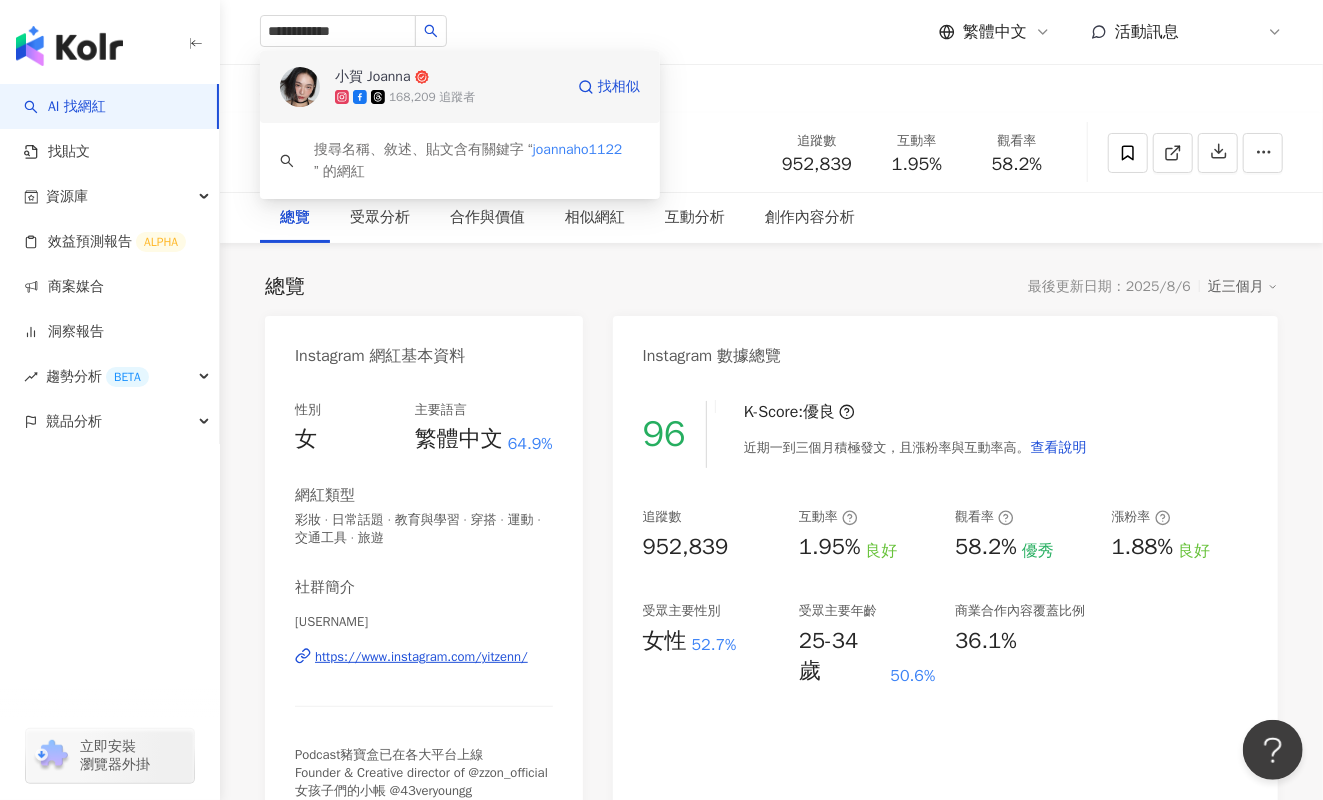 type 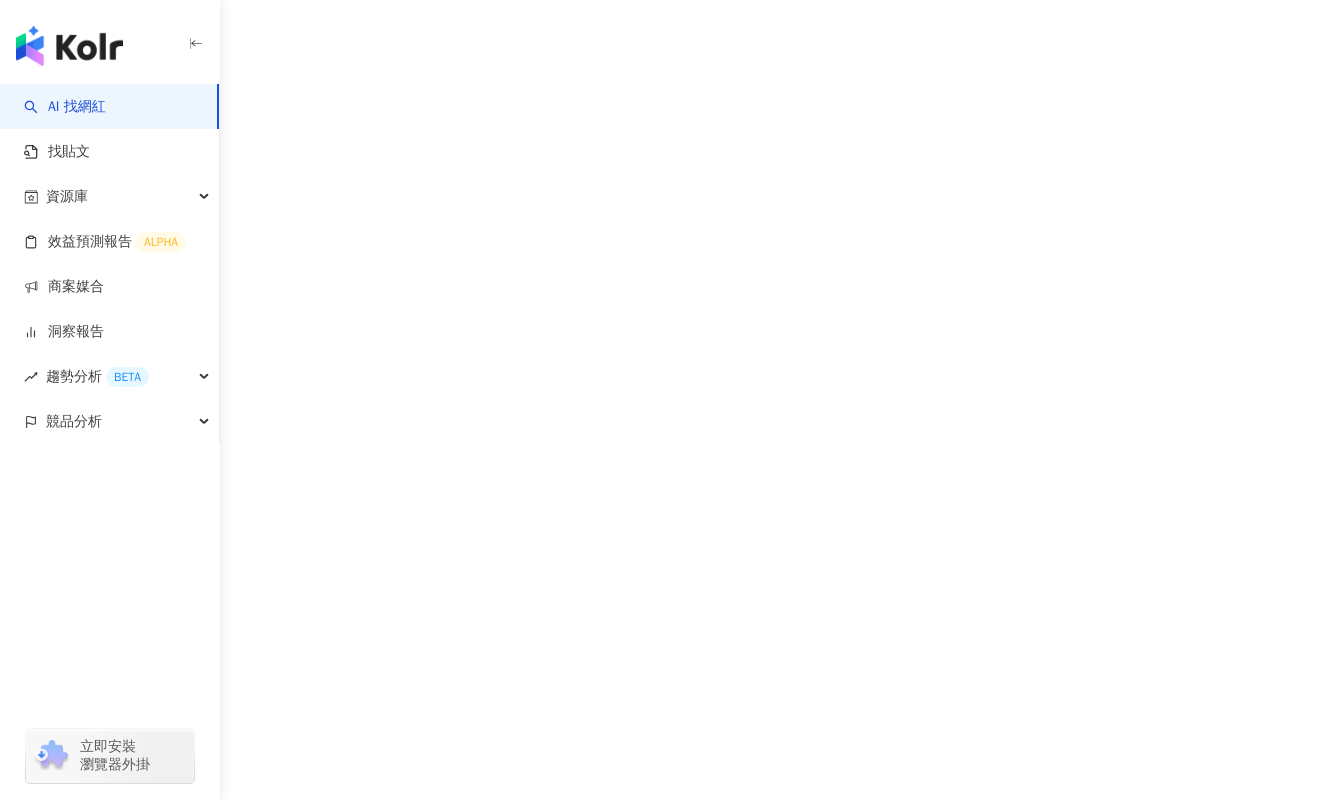 scroll, scrollTop: 0, scrollLeft: 0, axis: both 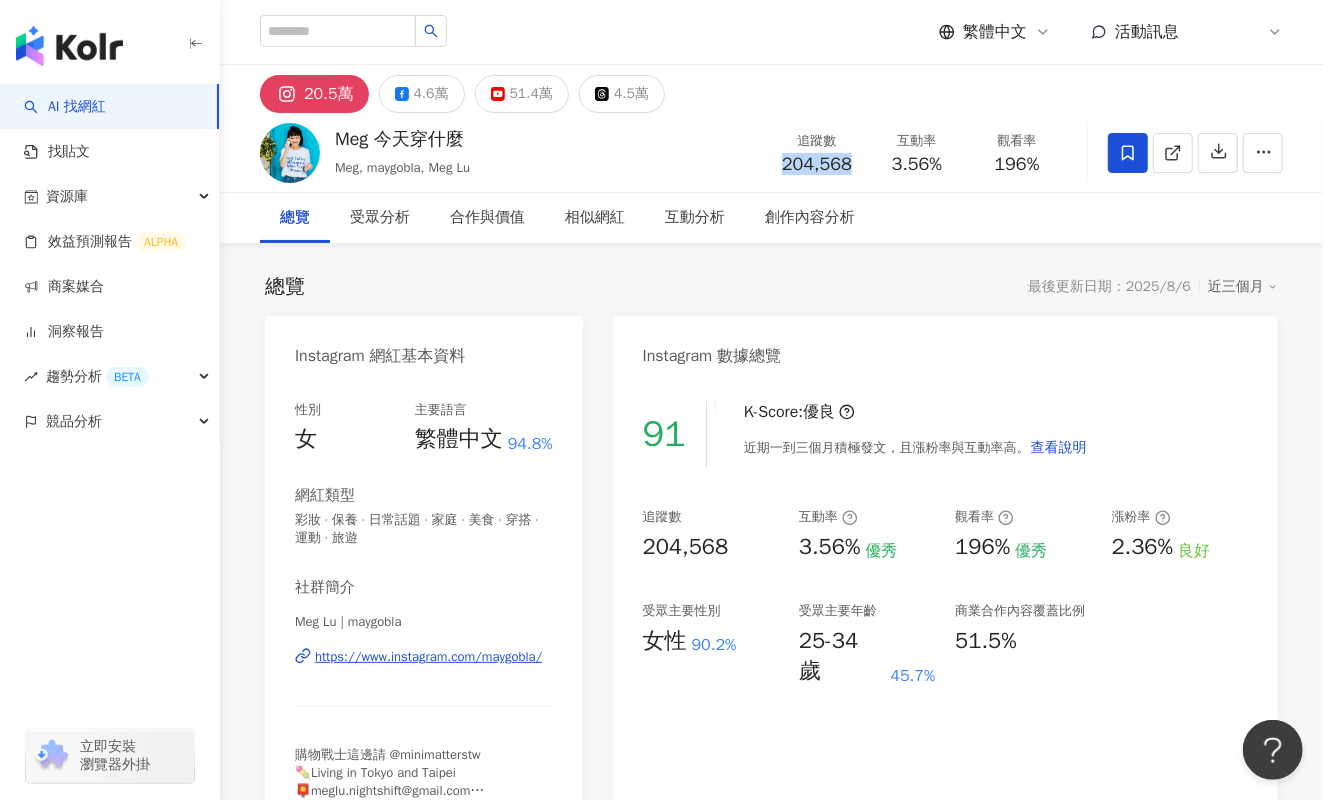 drag, startPoint x: 768, startPoint y: 167, endPoint x: 853, endPoint y: 167, distance: 85 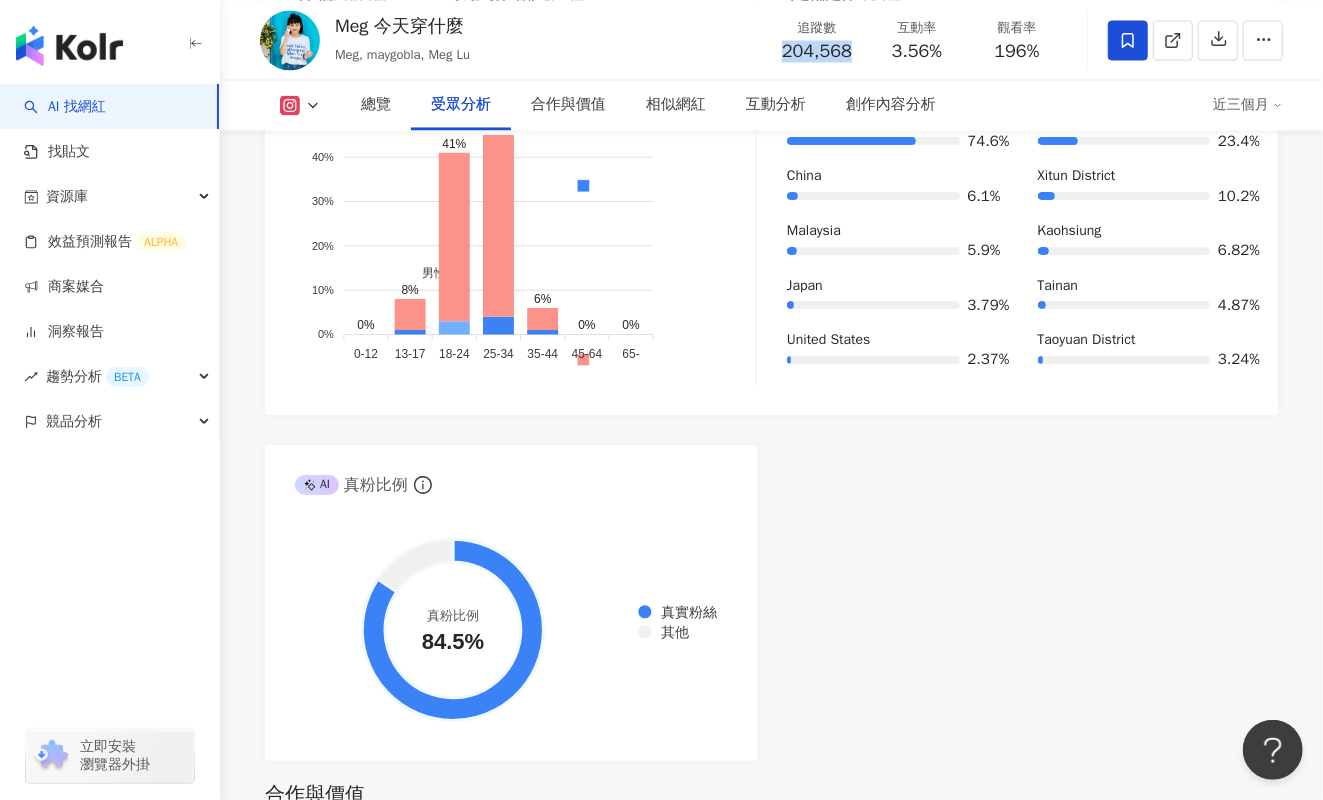 scroll, scrollTop: 2046, scrollLeft: 0, axis: vertical 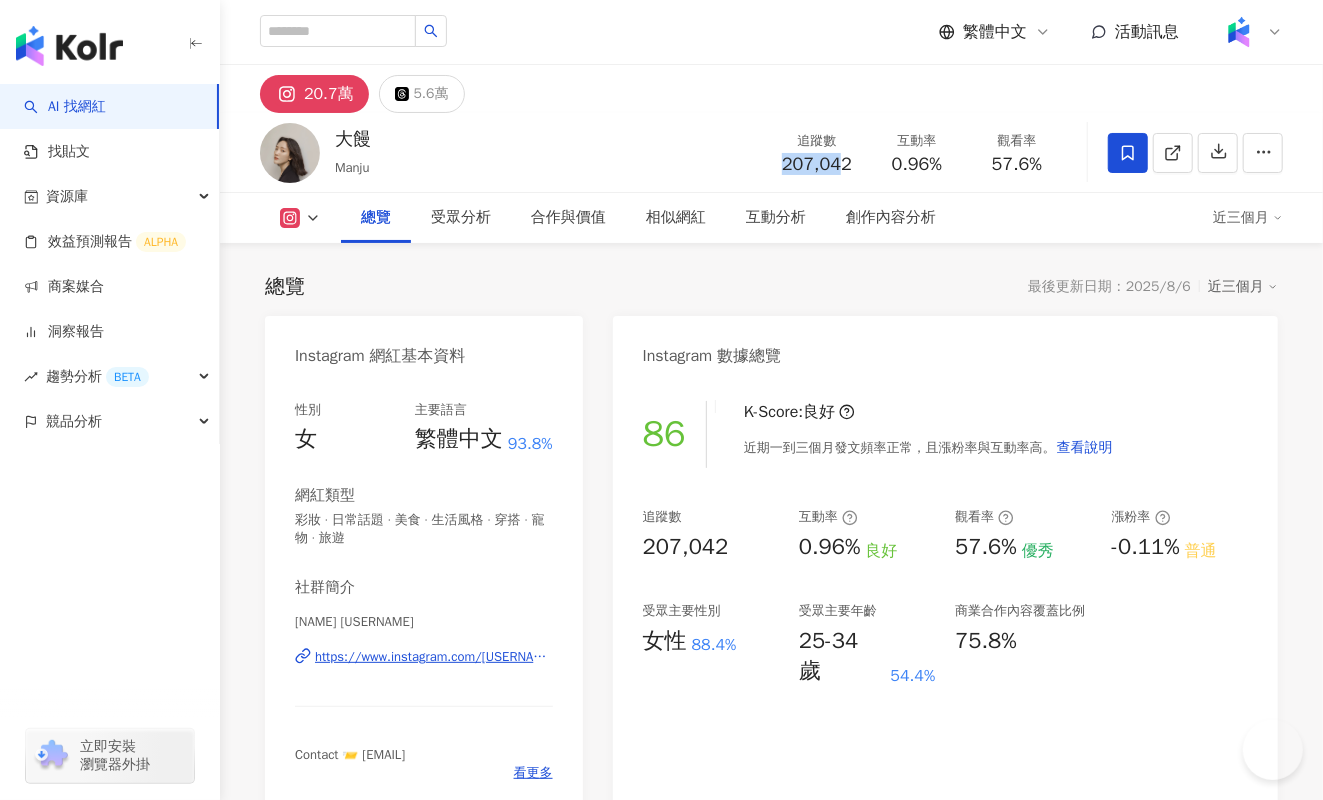 drag, startPoint x: 778, startPoint y: 164, endPoint x: 857, endPoint y: 166, distance: 79.025314 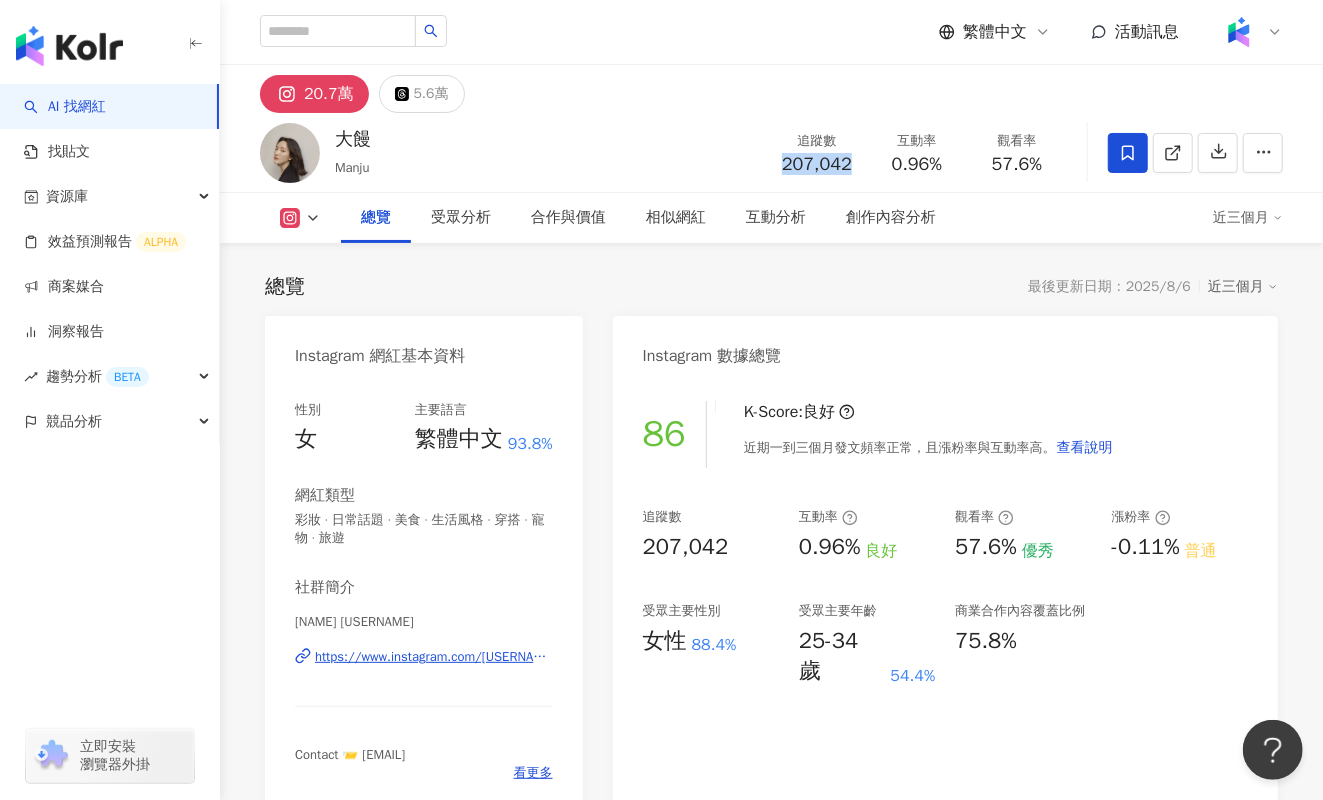 scroll, scrollTop: 0, scrollLeft: 0, axis: both 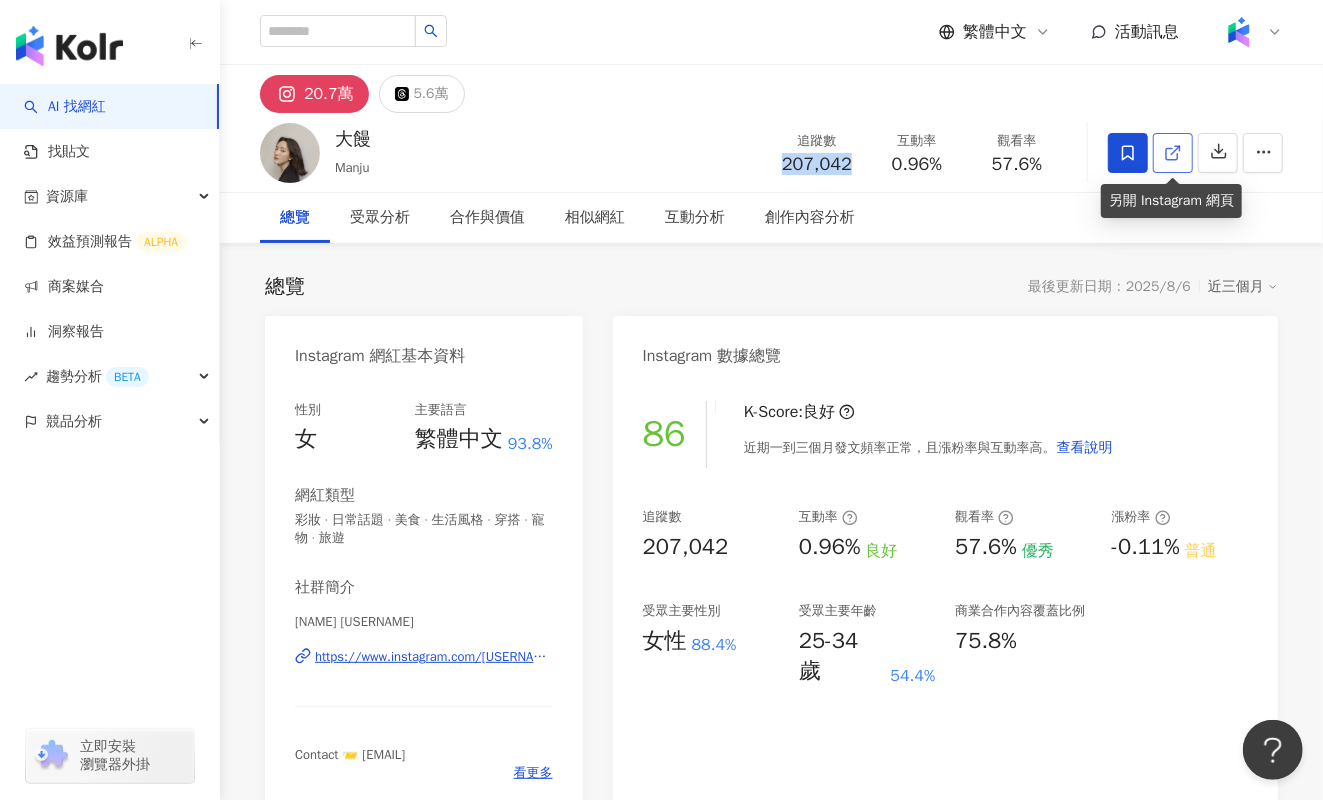 click 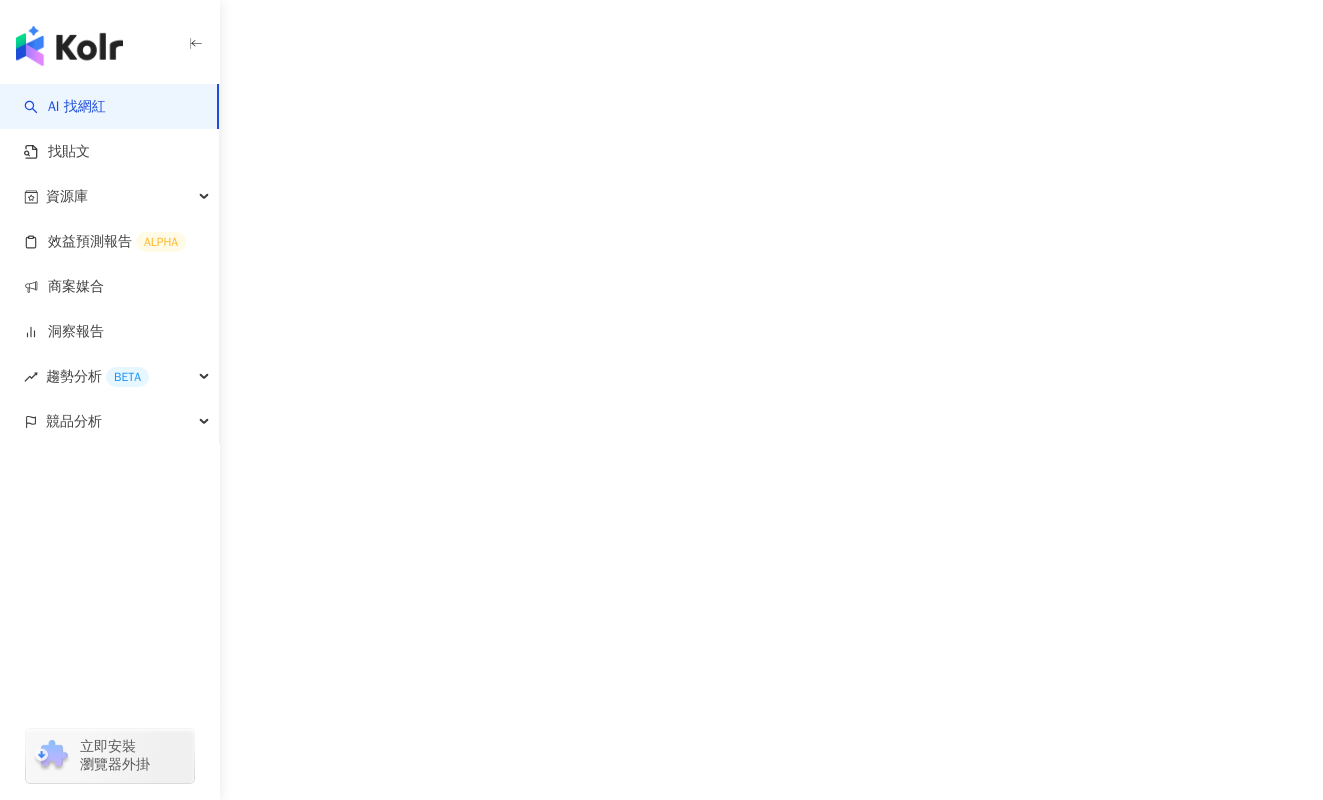 scroll, scrollTop: 0, scrollLeft: 0, axis: both 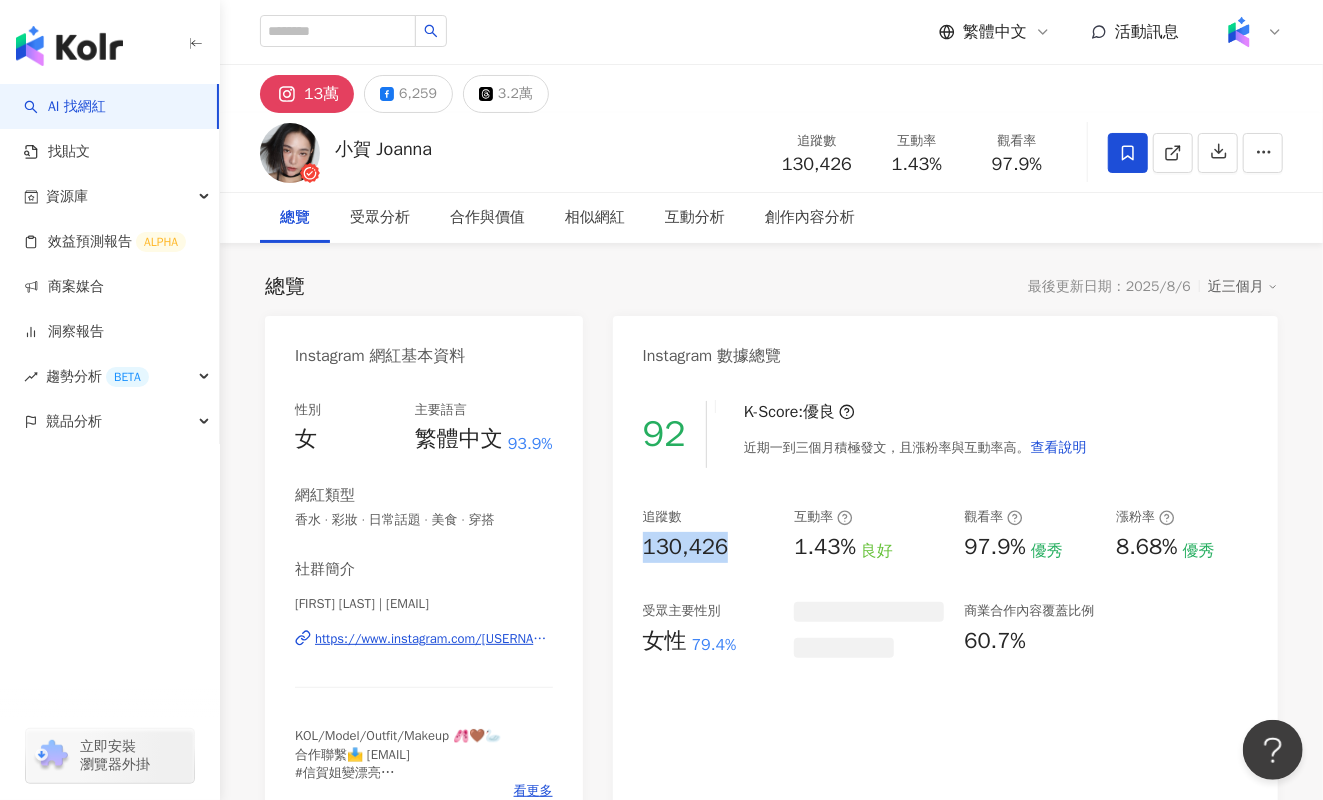 drag, startPoint x: 675, startPoint y: 548, endPoint x: 626, endPoint y: 548, distance: 49 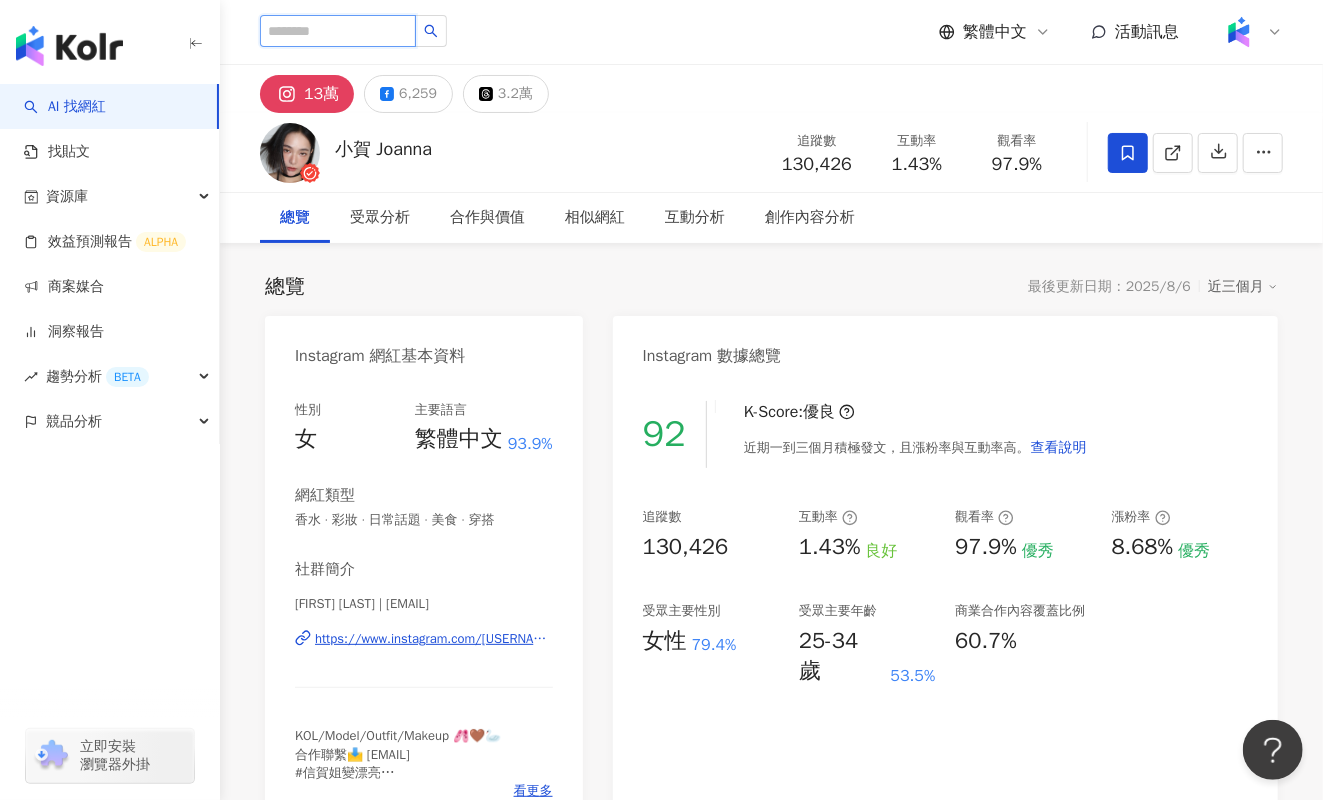 click at bounding box center [338, 31] 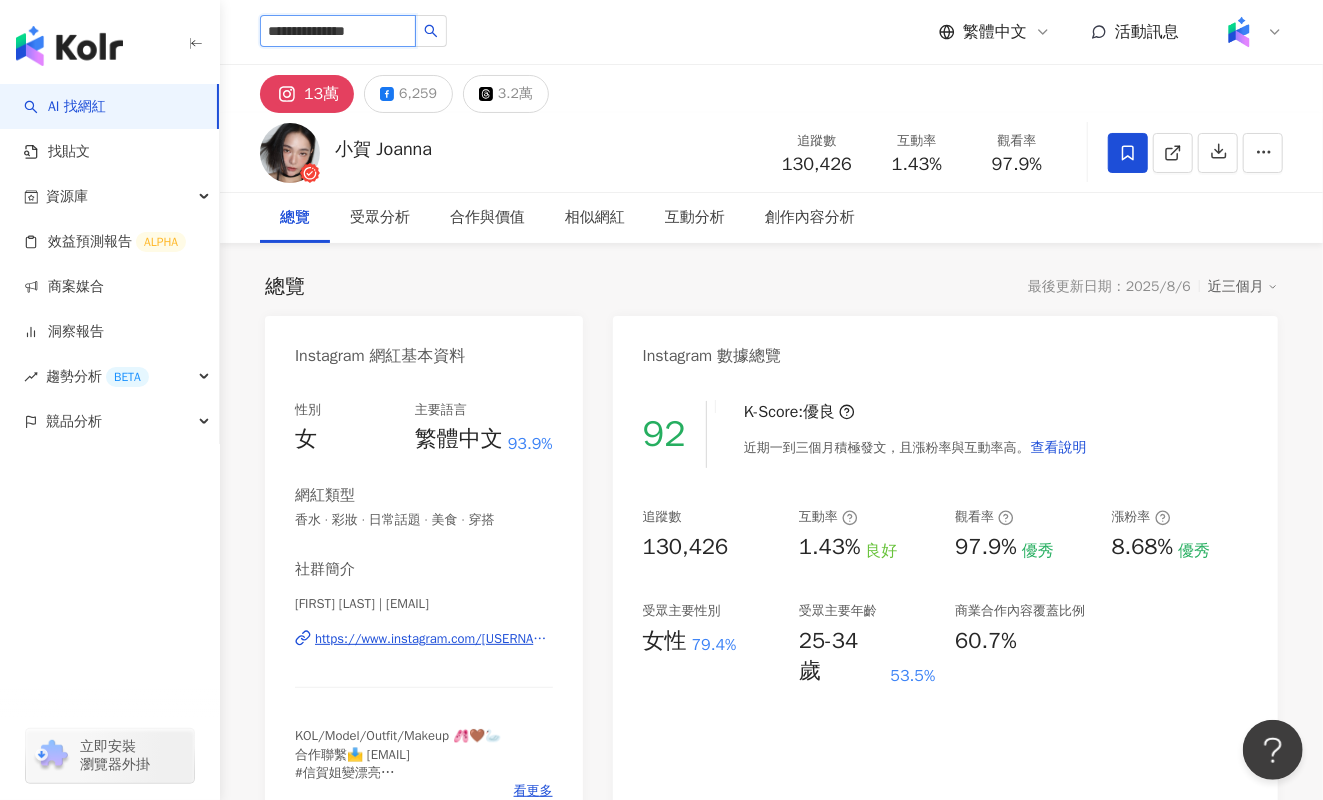 type on "**********" 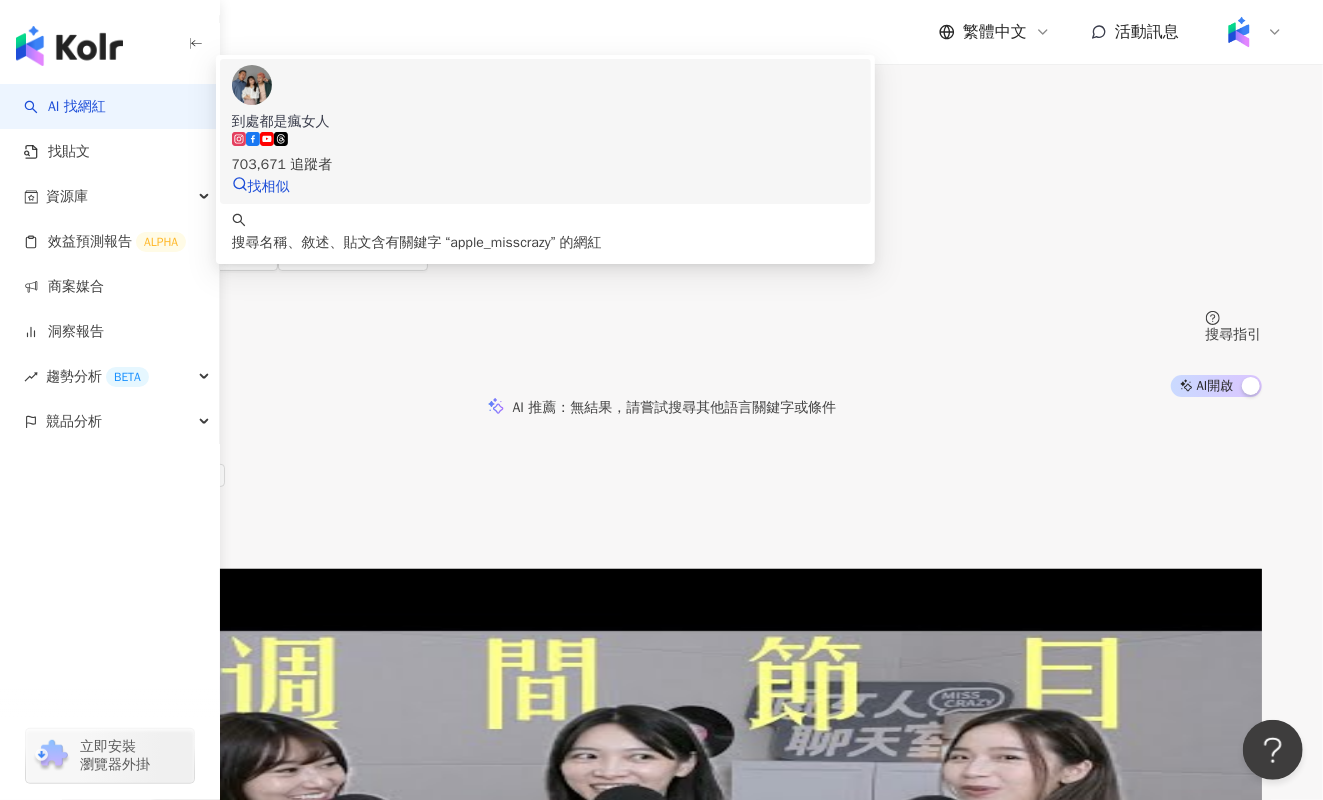 click on "703,671   追蹤者" at bounding box center (545, 154) 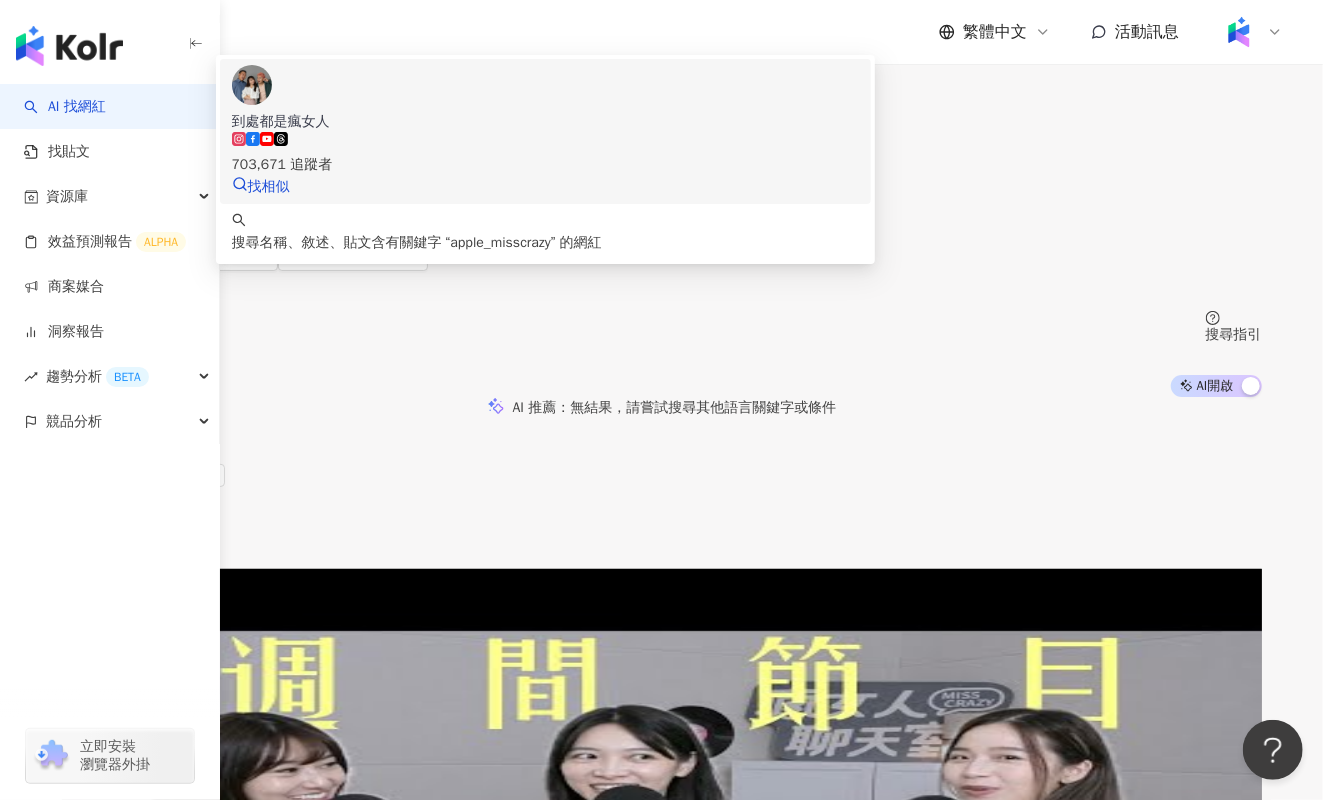 type 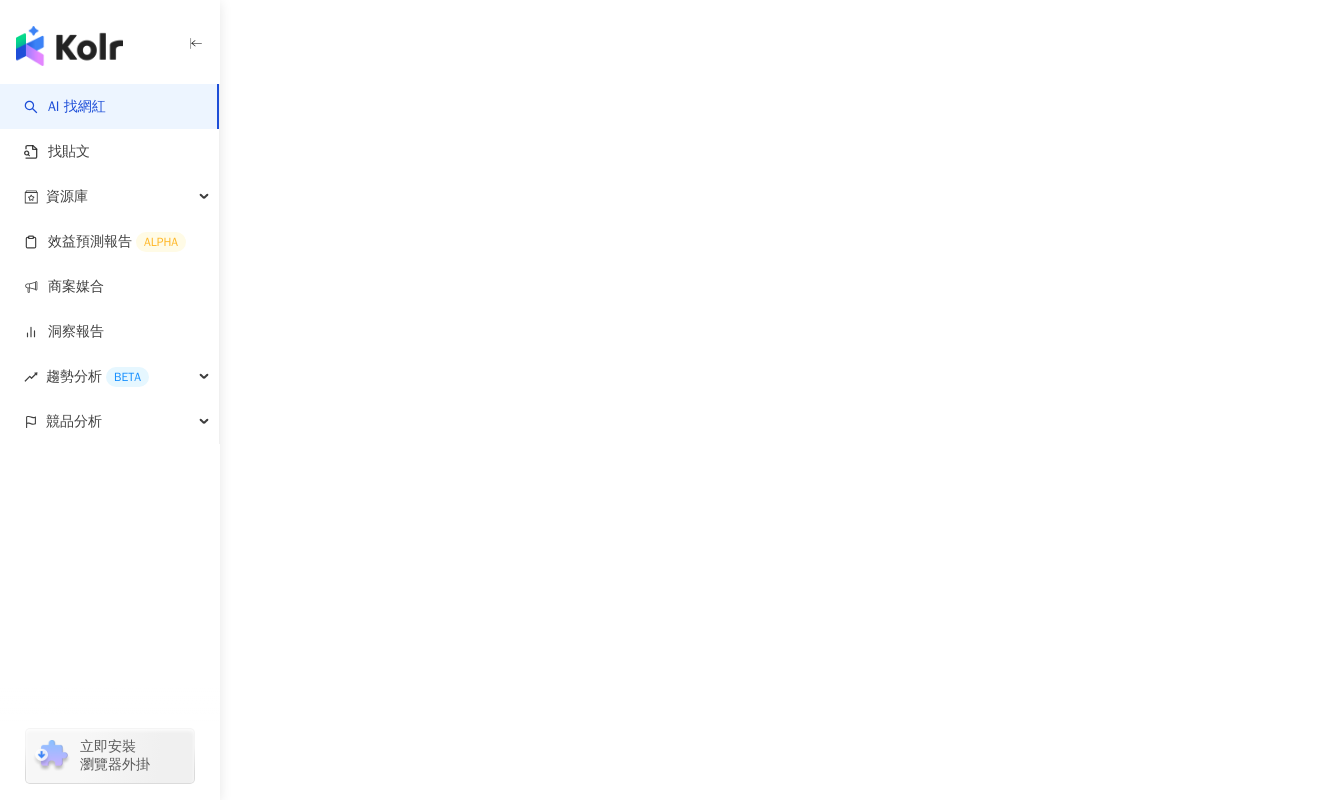 scroll, scrollTop: 0, scrollLeft: 0, axis: both 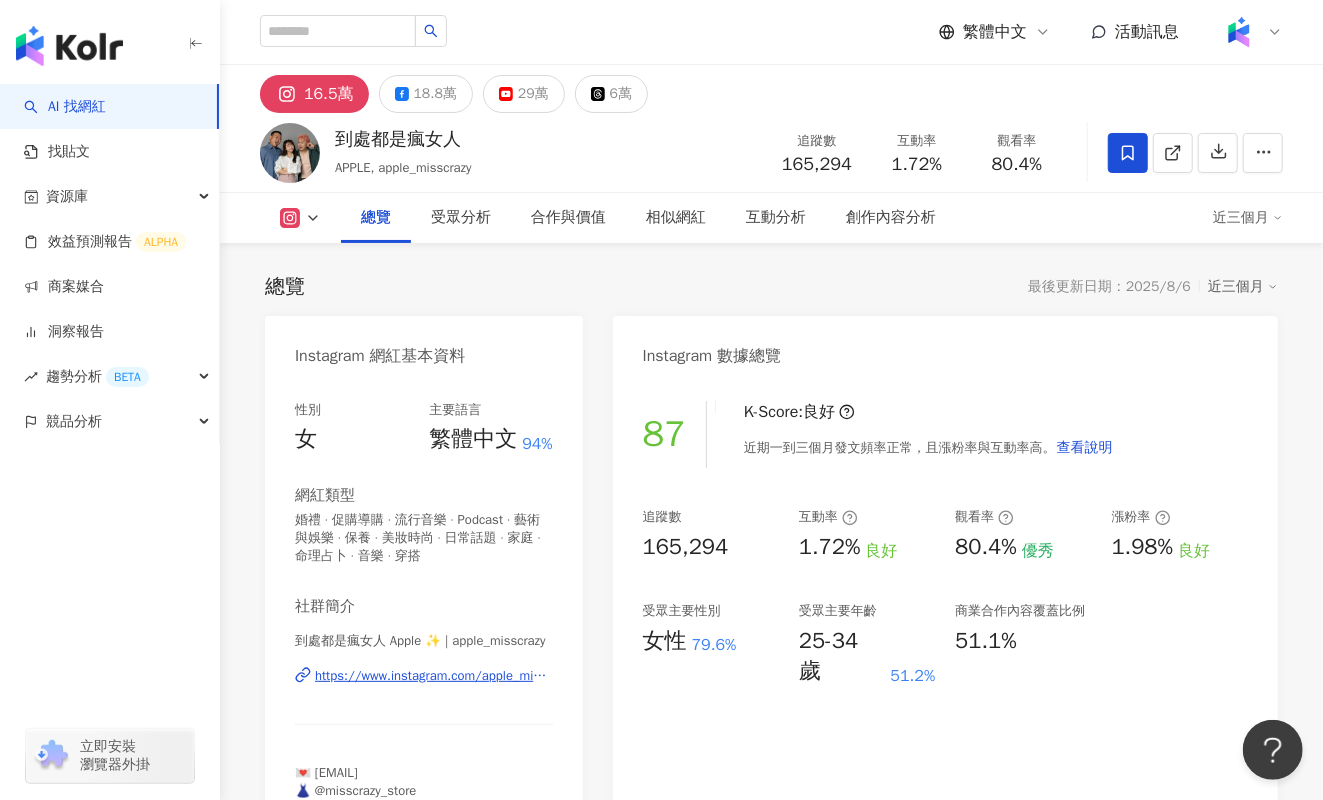 click on "追蹤數 165,294" at bounding box center [817, 152] 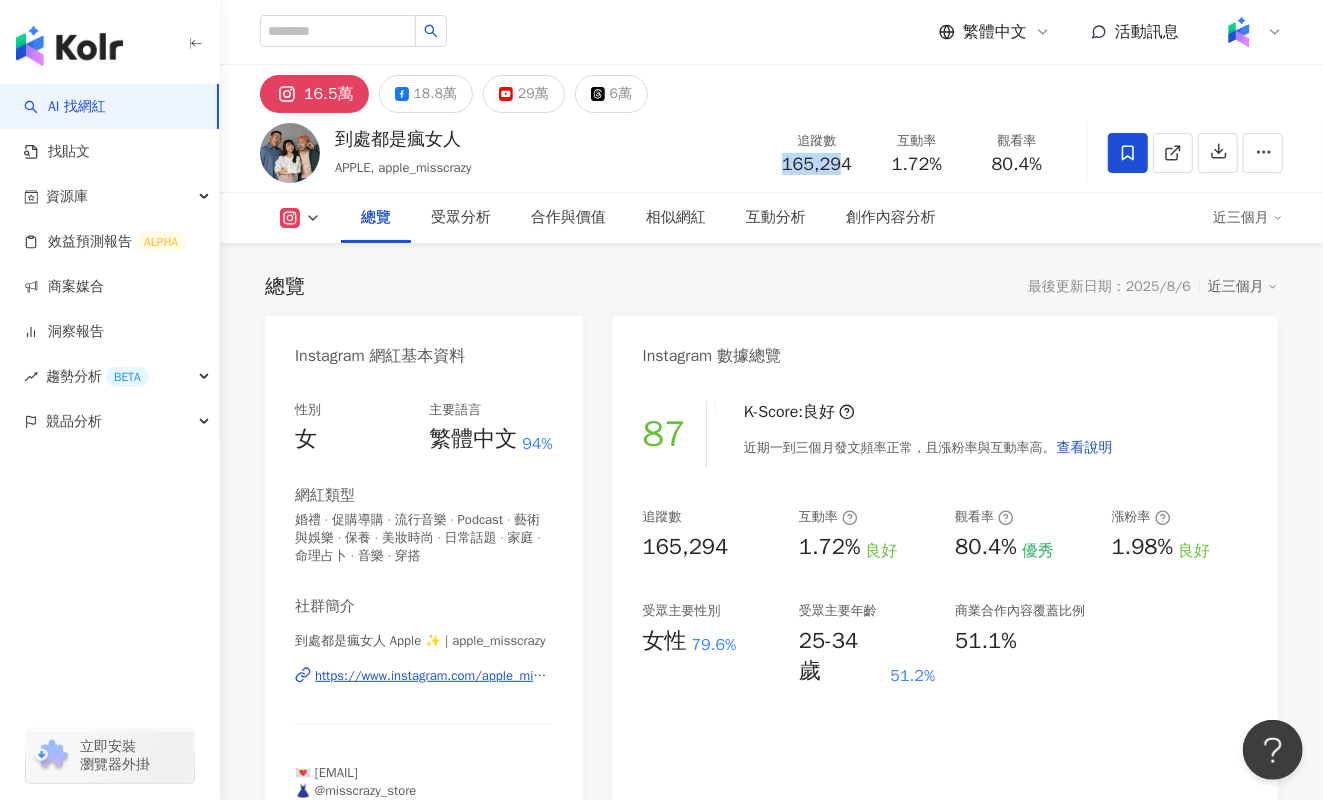 click on "追蹤數 165,294" at bounding box center (817, 152) 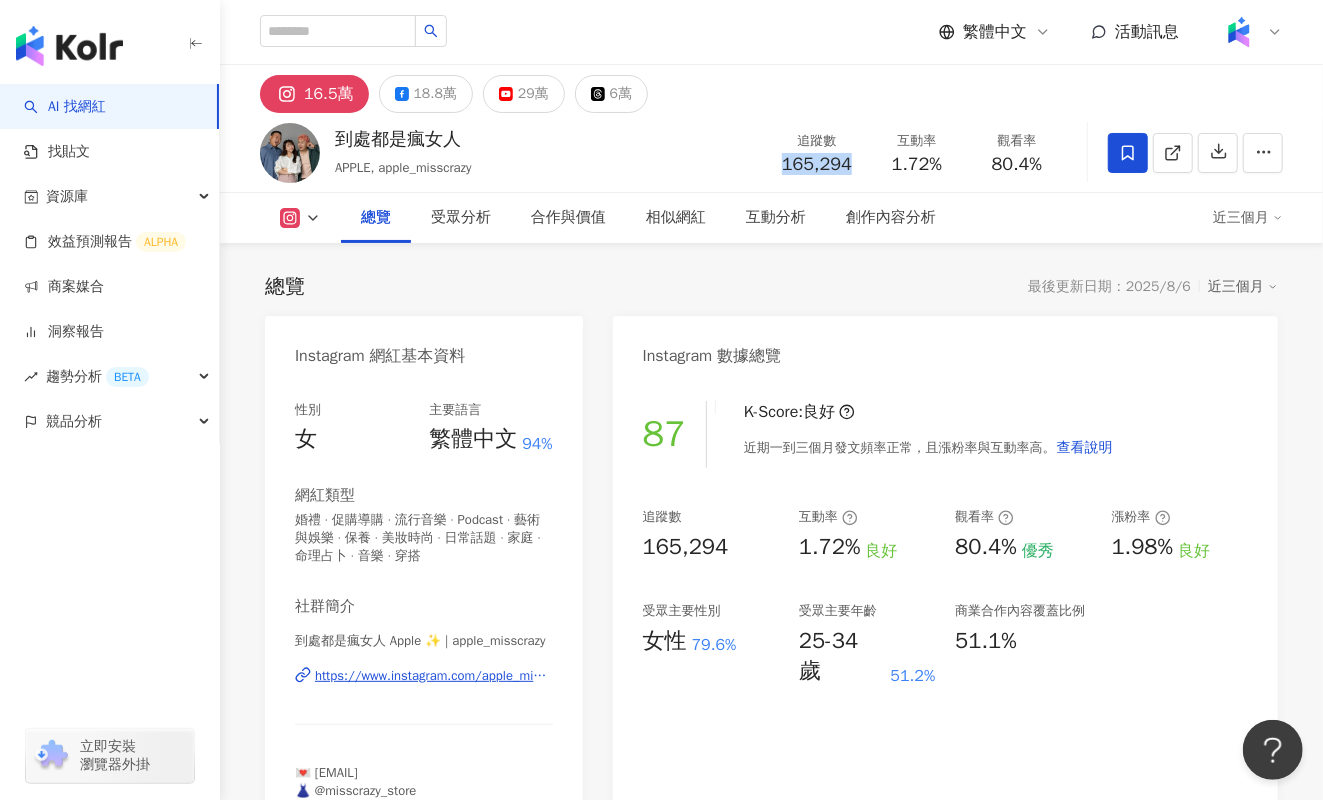 drag, startPoint x: 779, startPoint y: 157, endPoint x: 855, endPoint y: 159, distance: 76.02631 